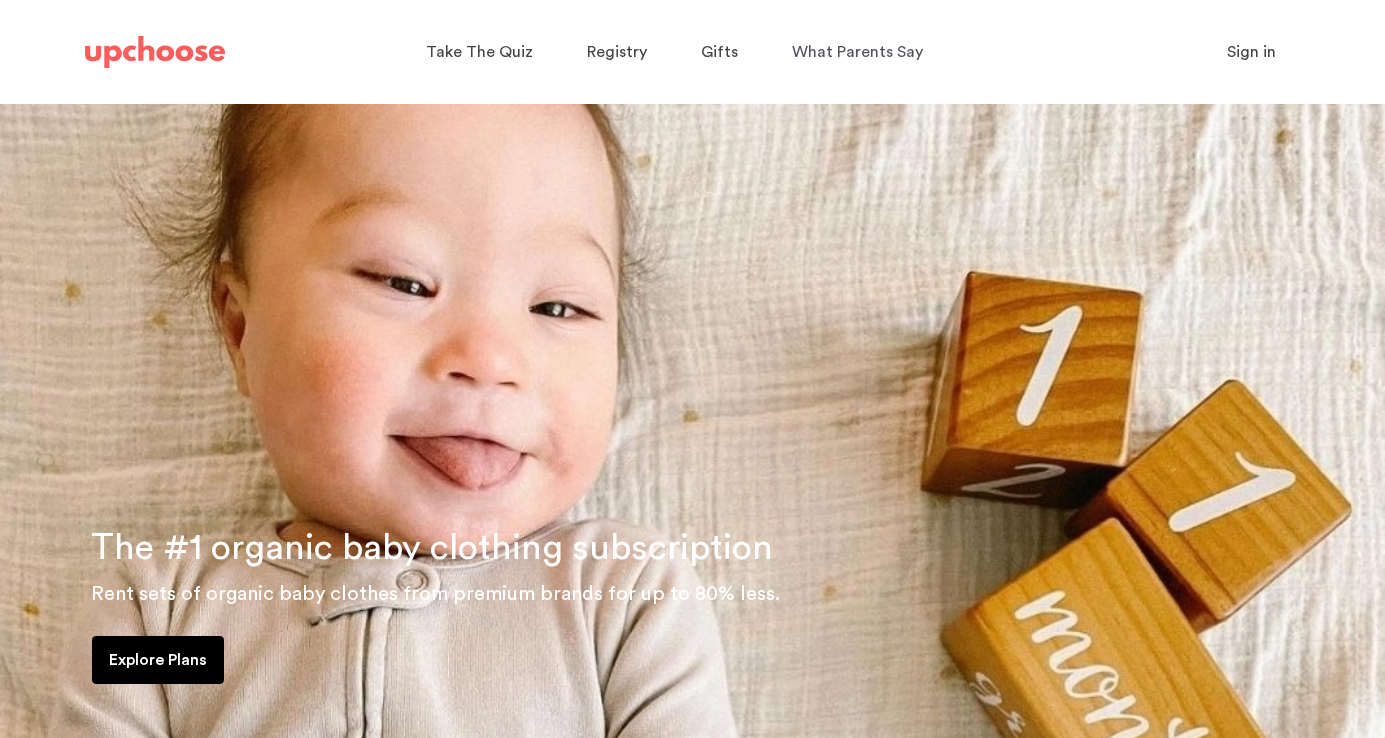scroll, scrollTop: 0, scrollLeft: 0, axis: both 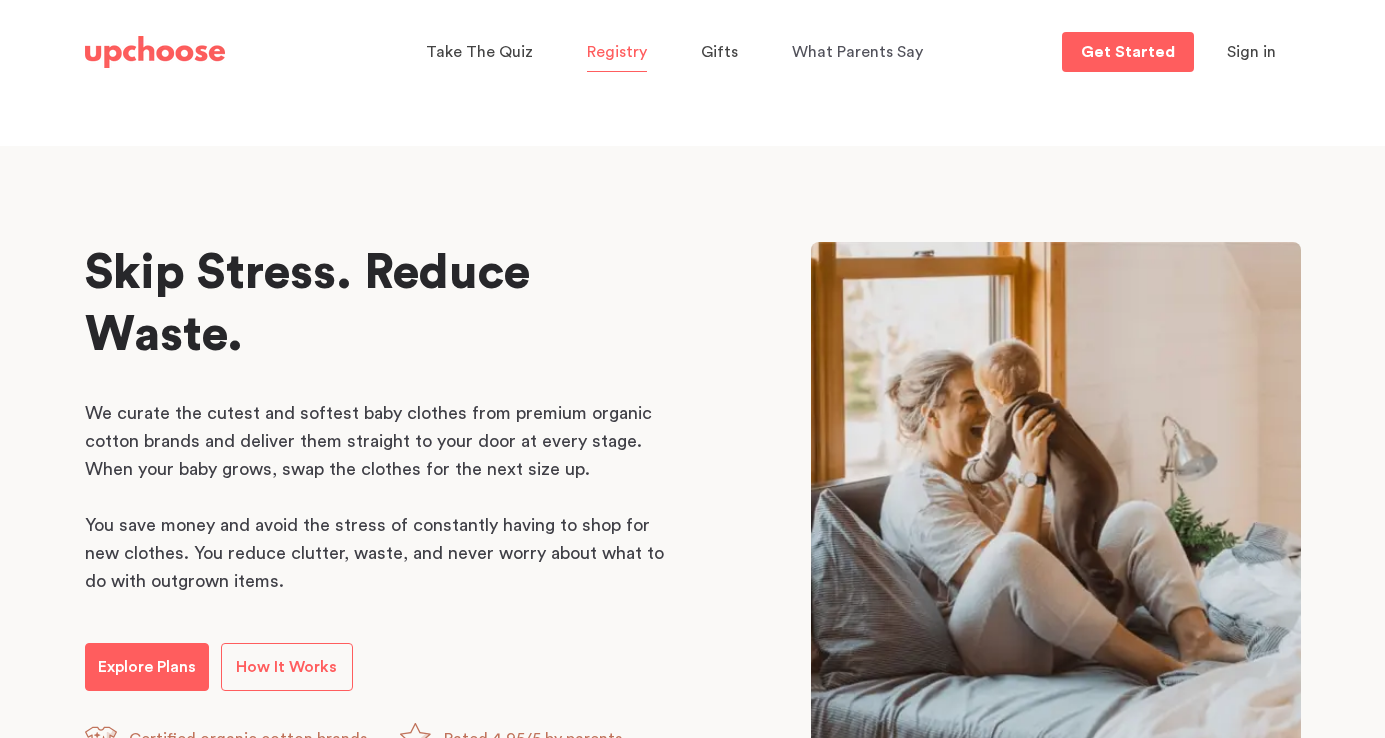 click on "Registry" at bounding box center (617, 52) 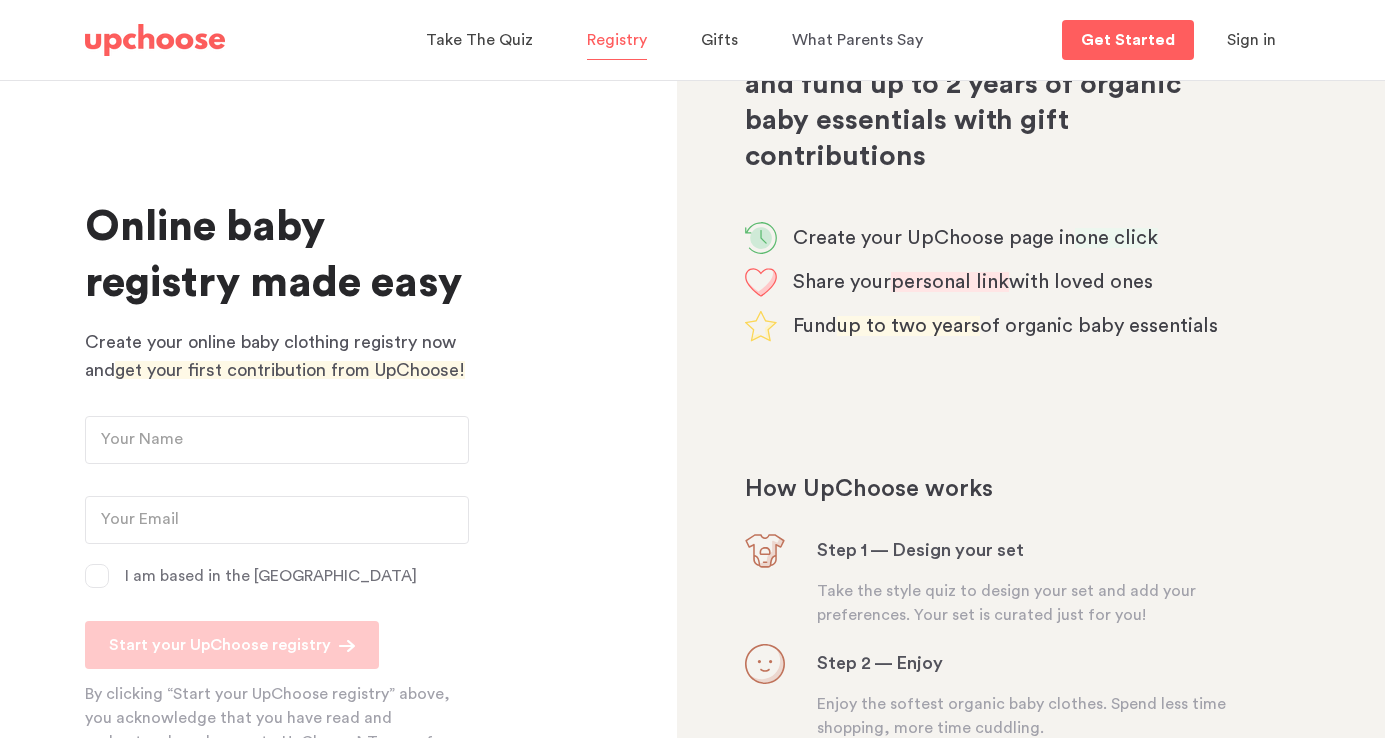 scroll, scrollTop: 0, scrollLeft: 0, axis: both 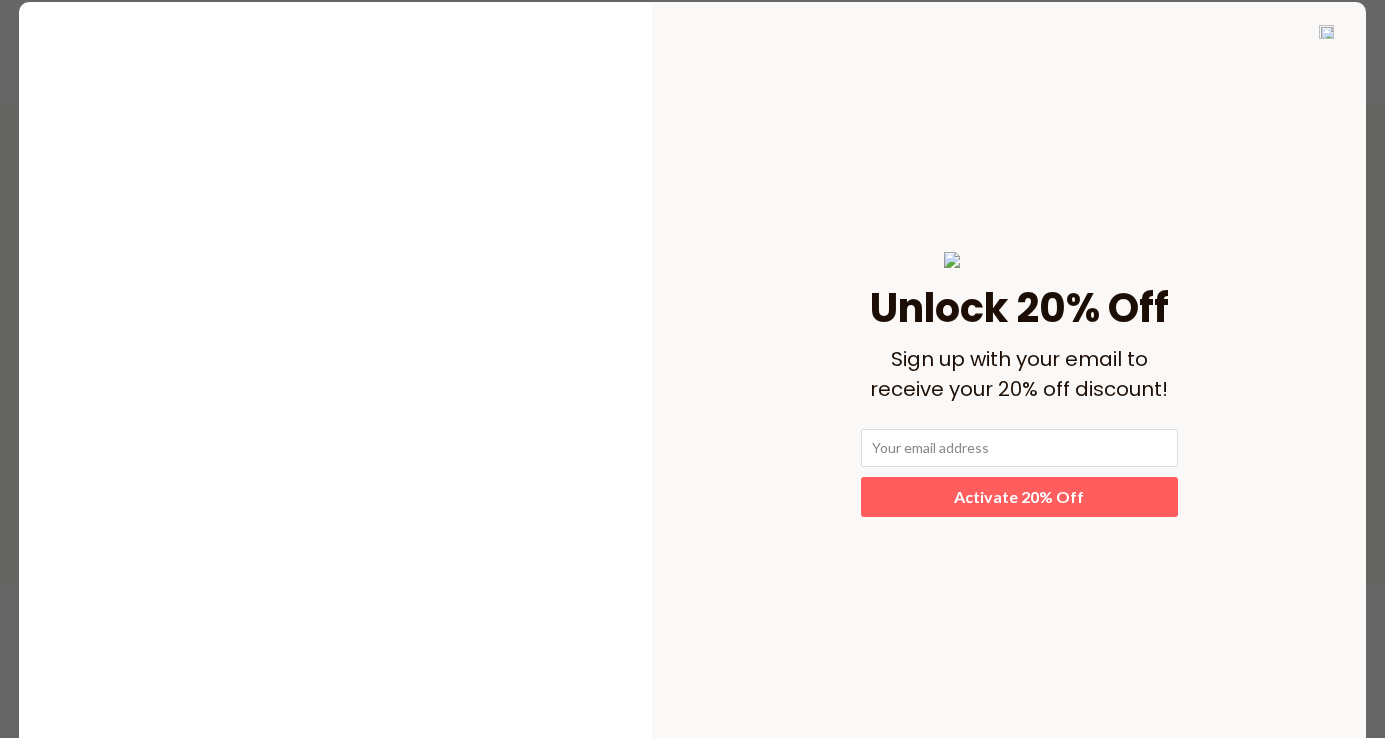 click at bounding box center (1325, 32) 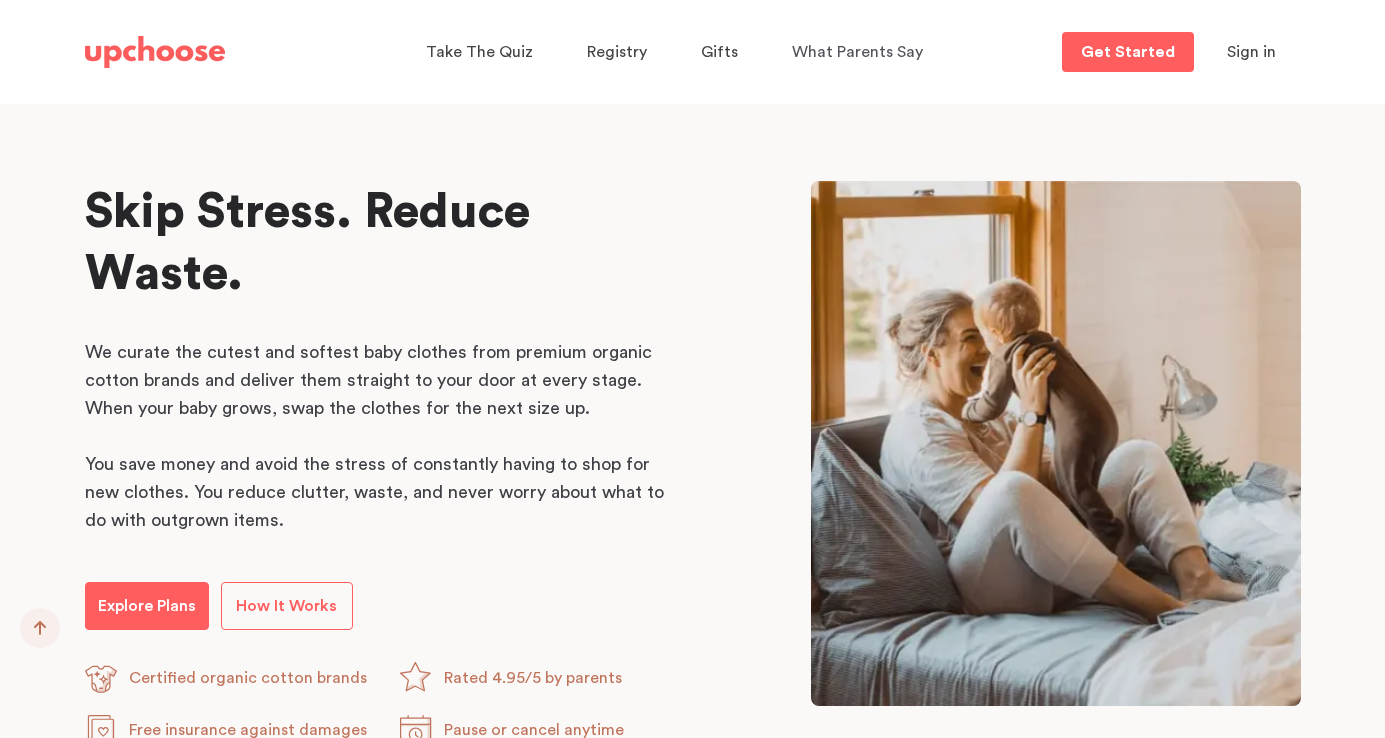 scroll, scrollTop: 904, scrollLeft: 0, axis: vertical 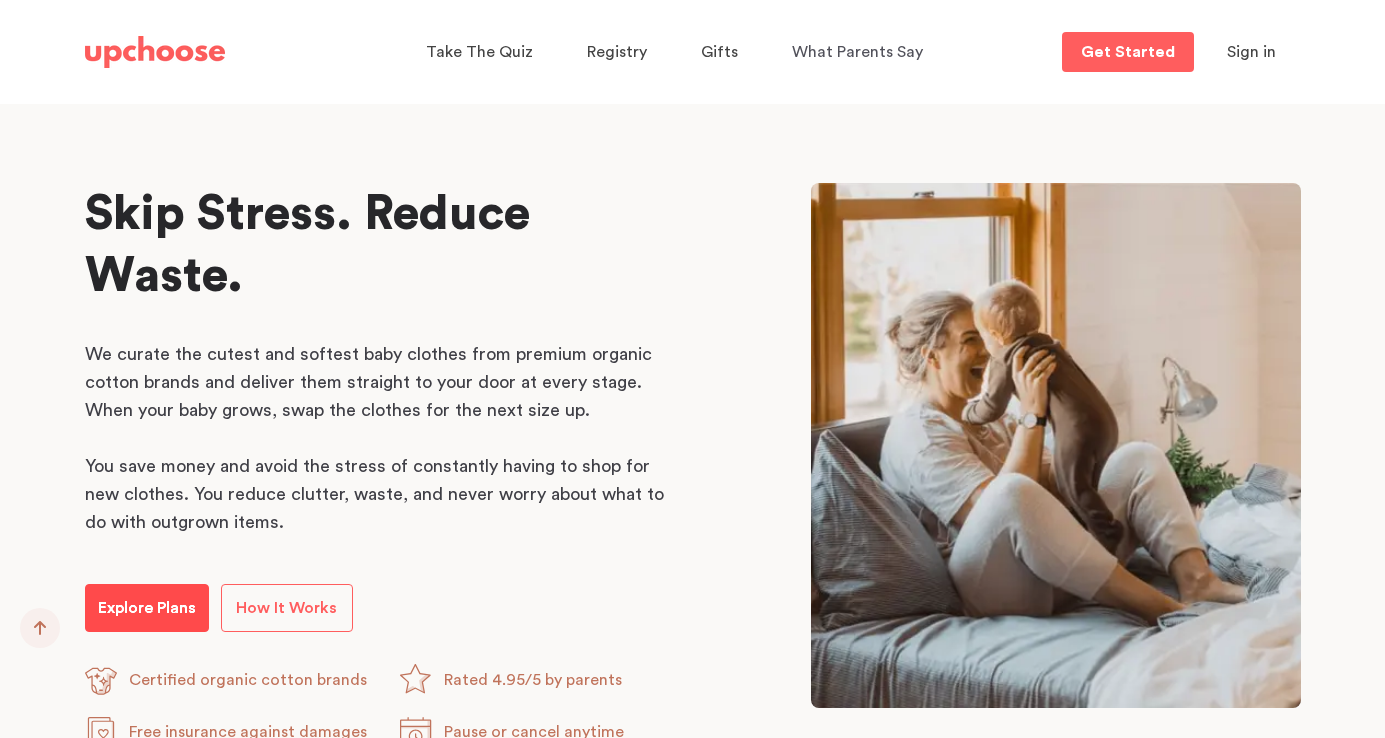 click on "Explore Plans" at bounding box center [147, 608] 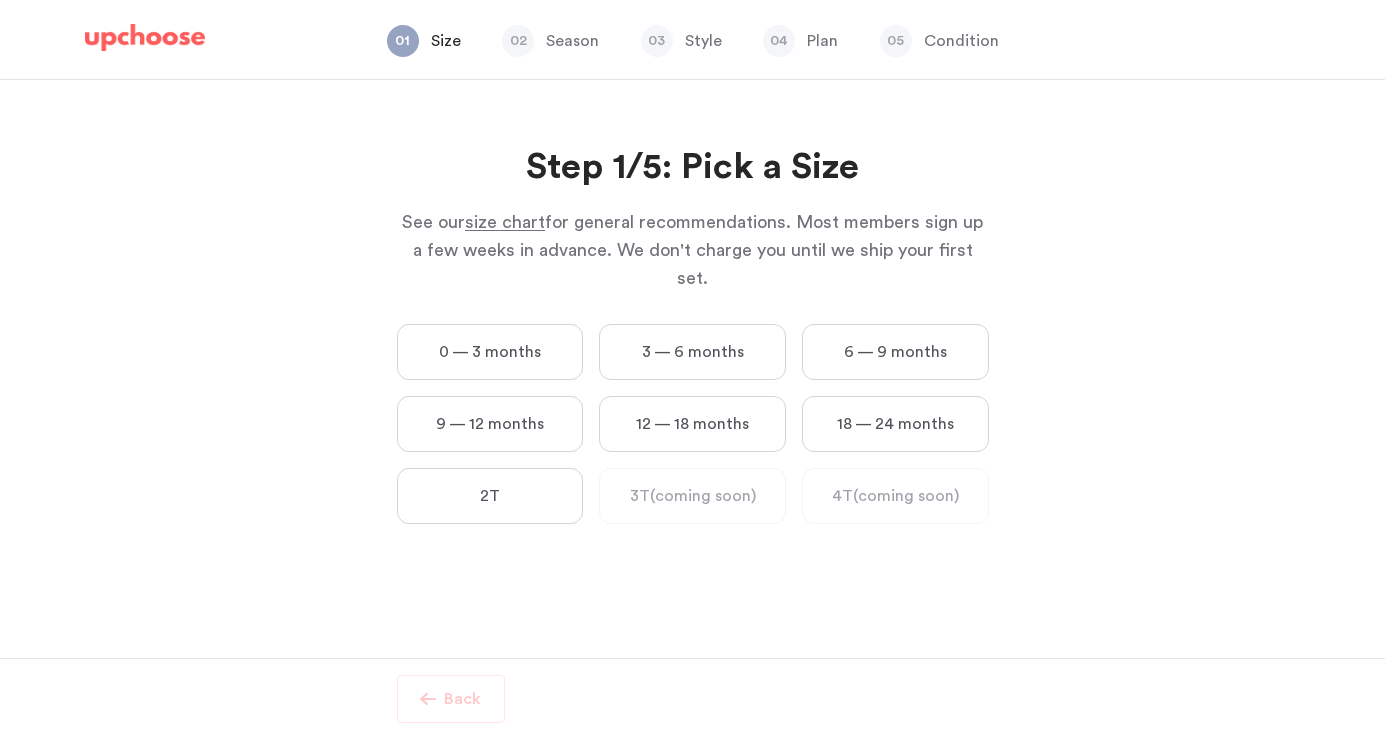 scroll, scrollTop: 0, scrollLeft: 0, axis: both 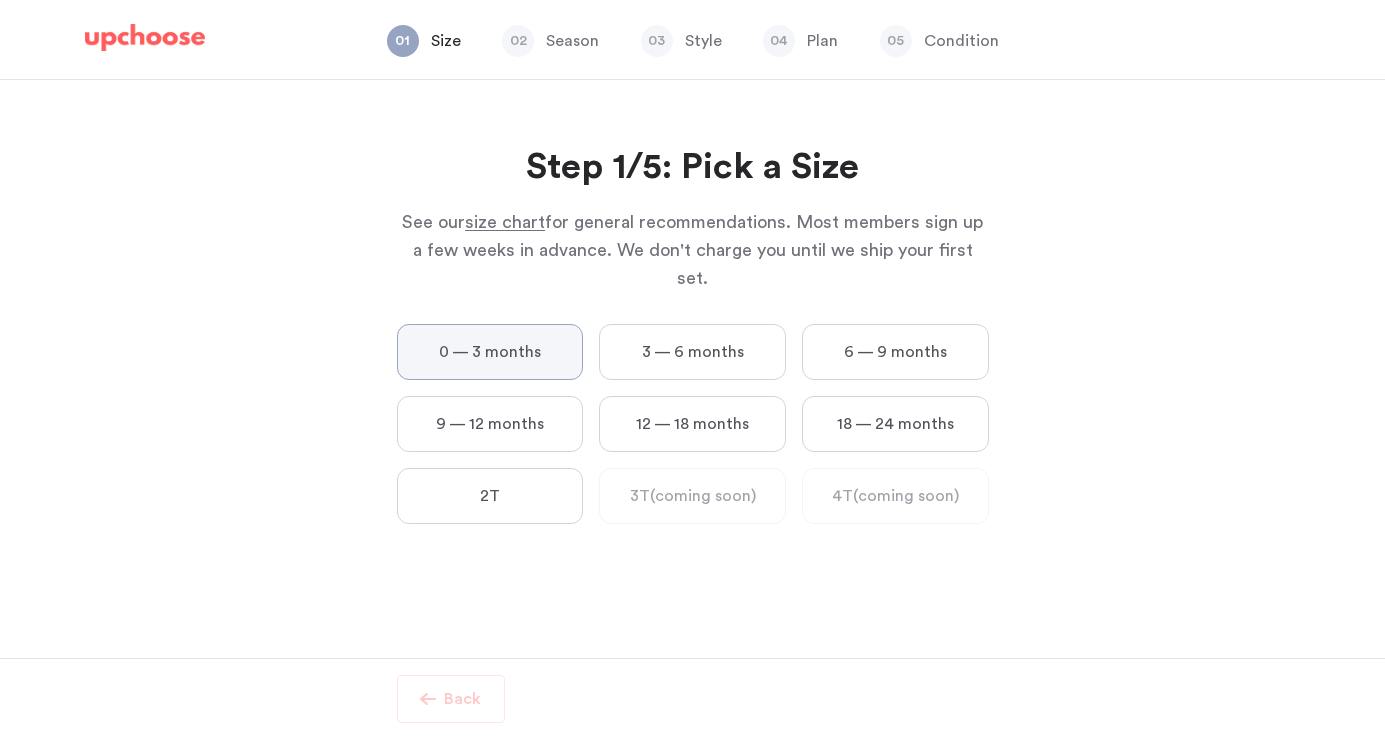 click on "0 — 3 months" at bounding box center (0, 0) 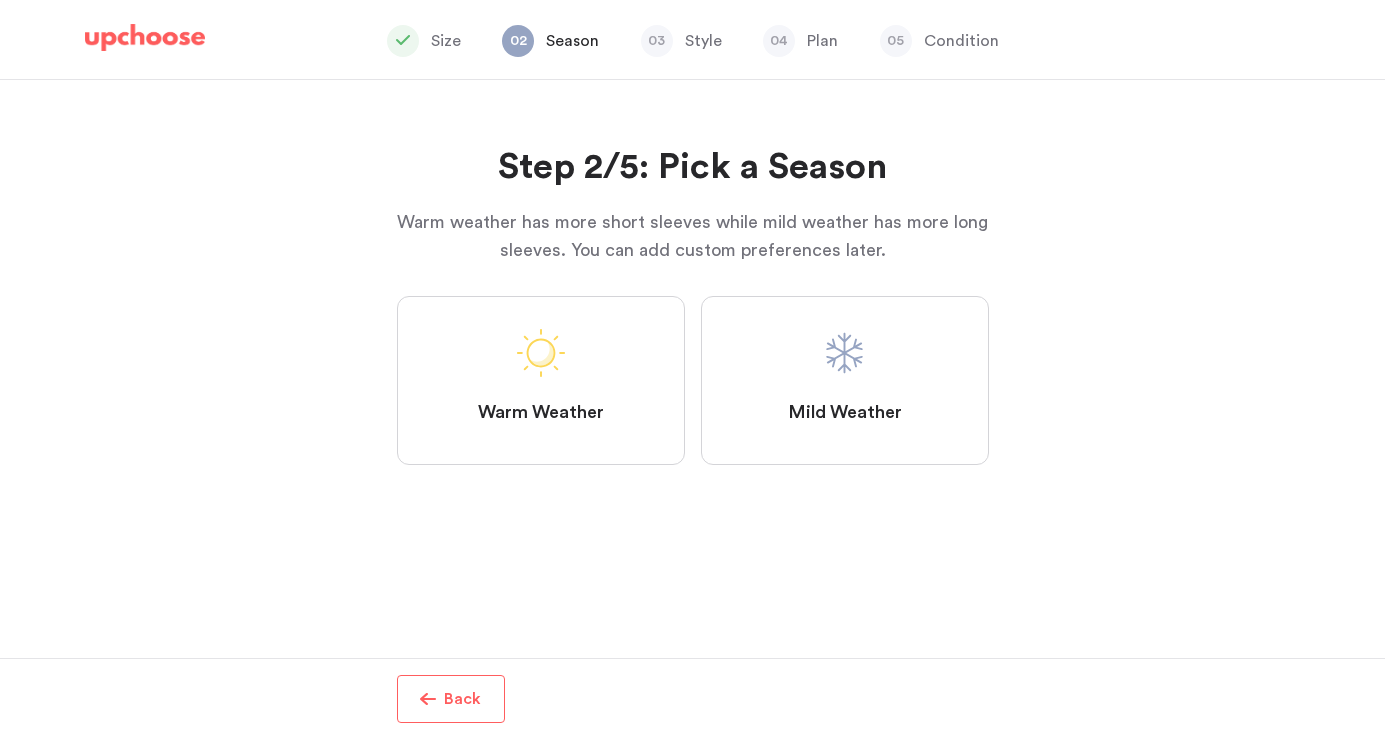 click on "Mild Weather" at bounding box center [845, 380] 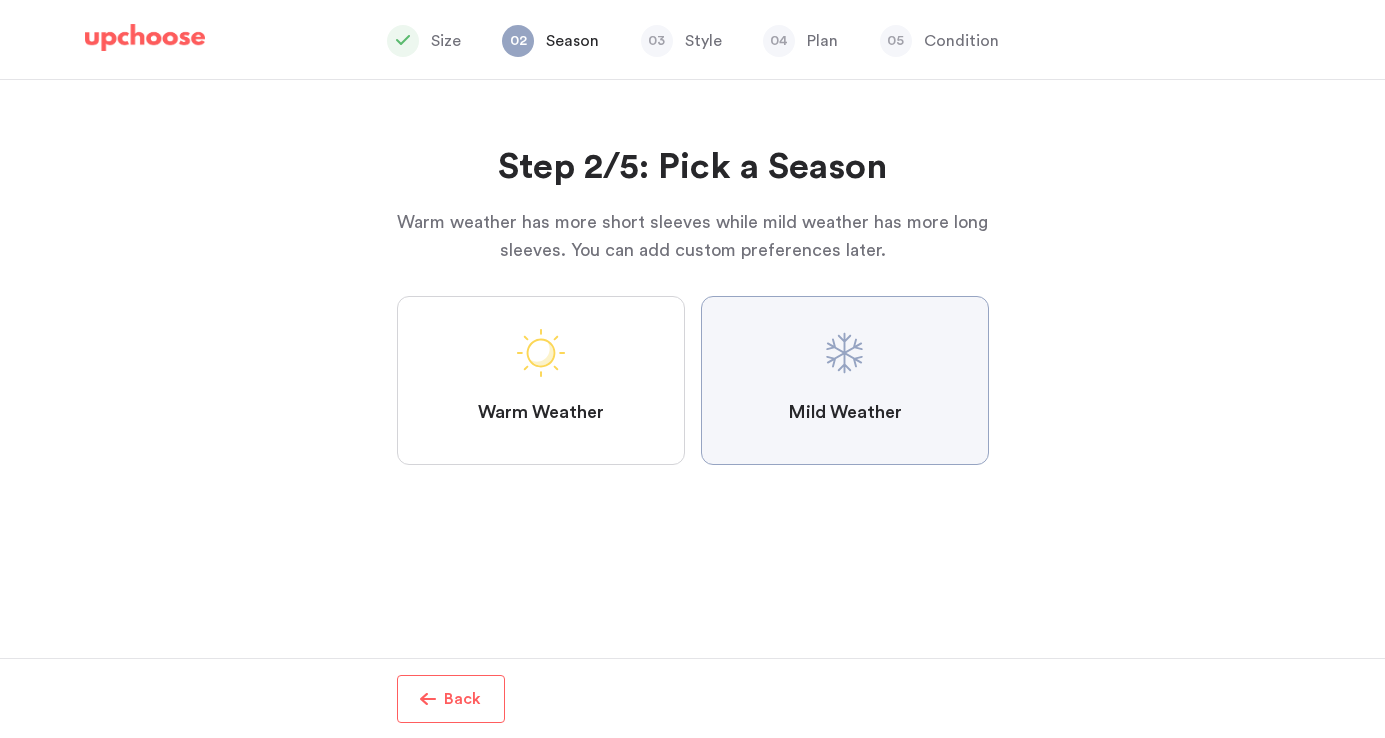 click on "Mild Weather" at bounding box center (0, 0) 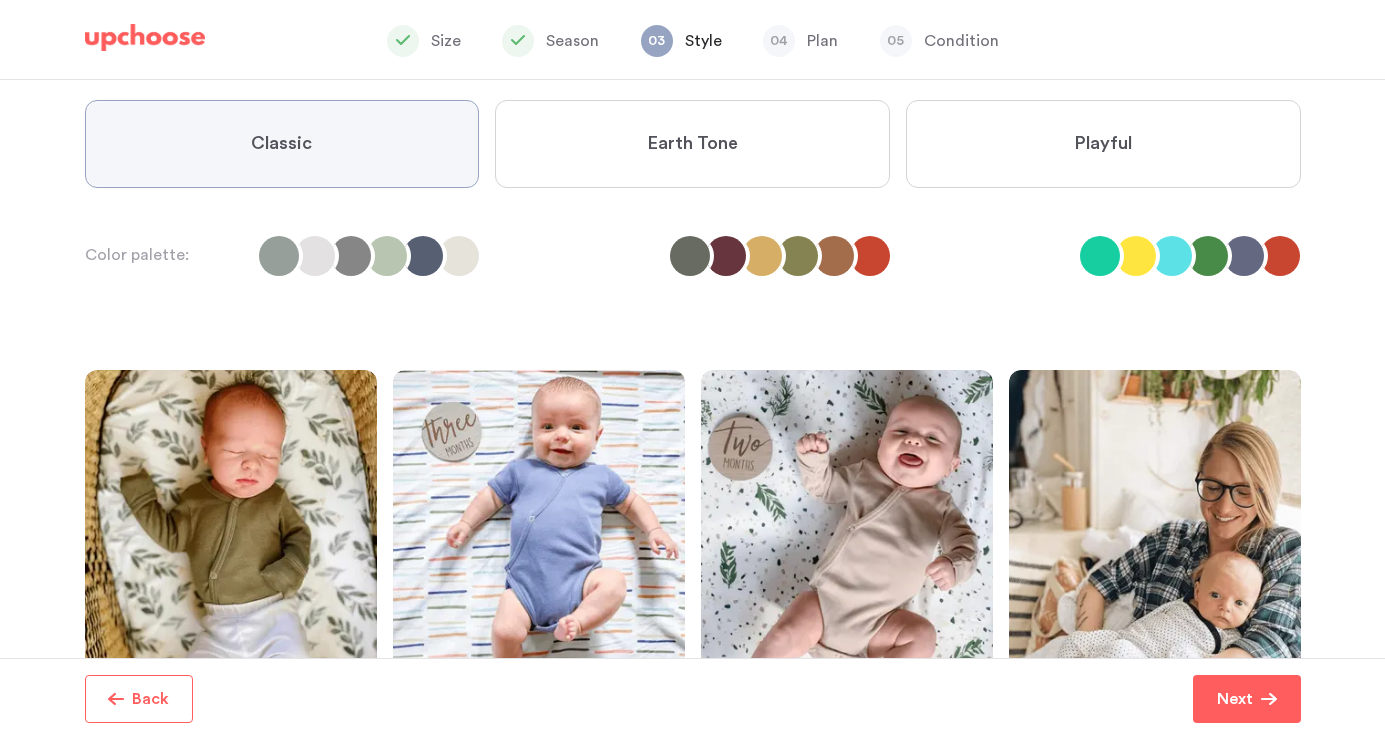 scroll, scrollTop: 0, scrollLeft: 0, axis: both 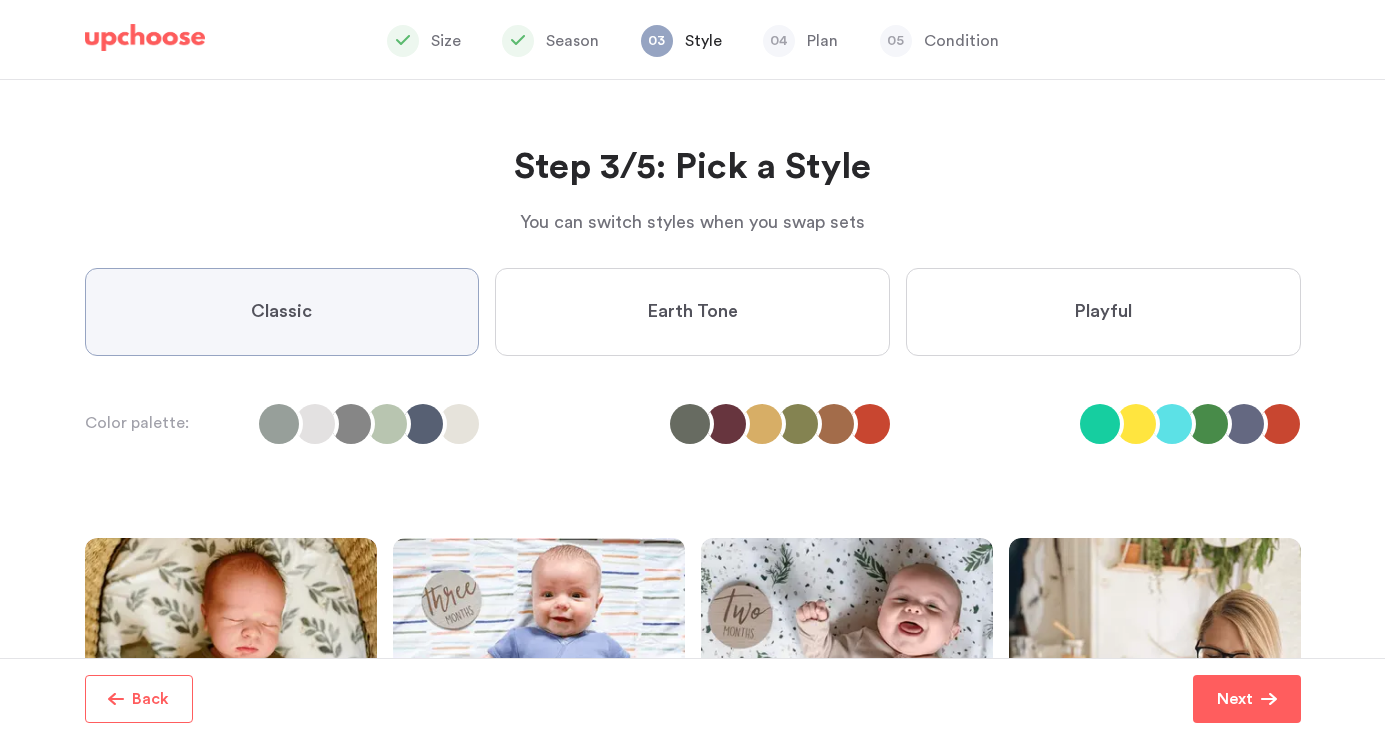 click on "Earth Tone" at bounding box center (692, 312) 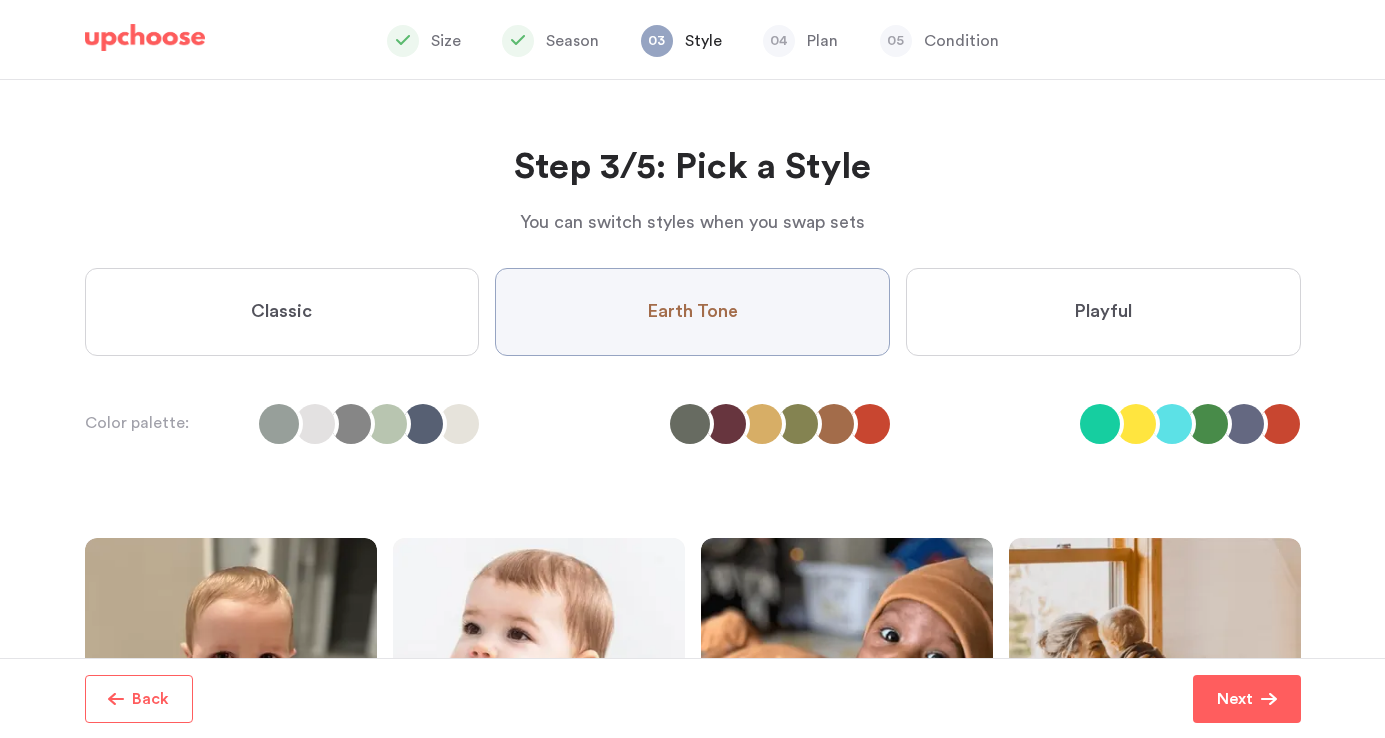 click on "Playful" at bounding box center (1103, 312) 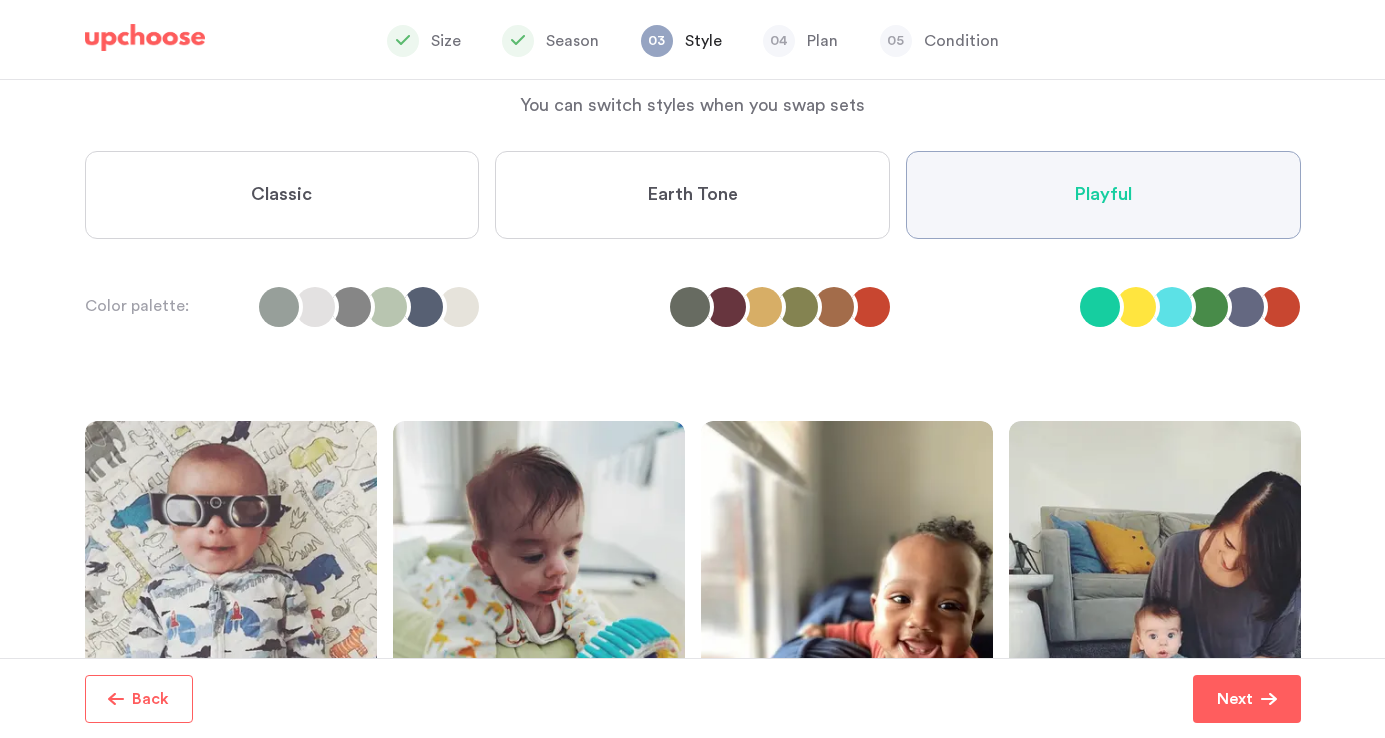 scroll, scrollTop: 0, scrollLeft: 0, axis: both 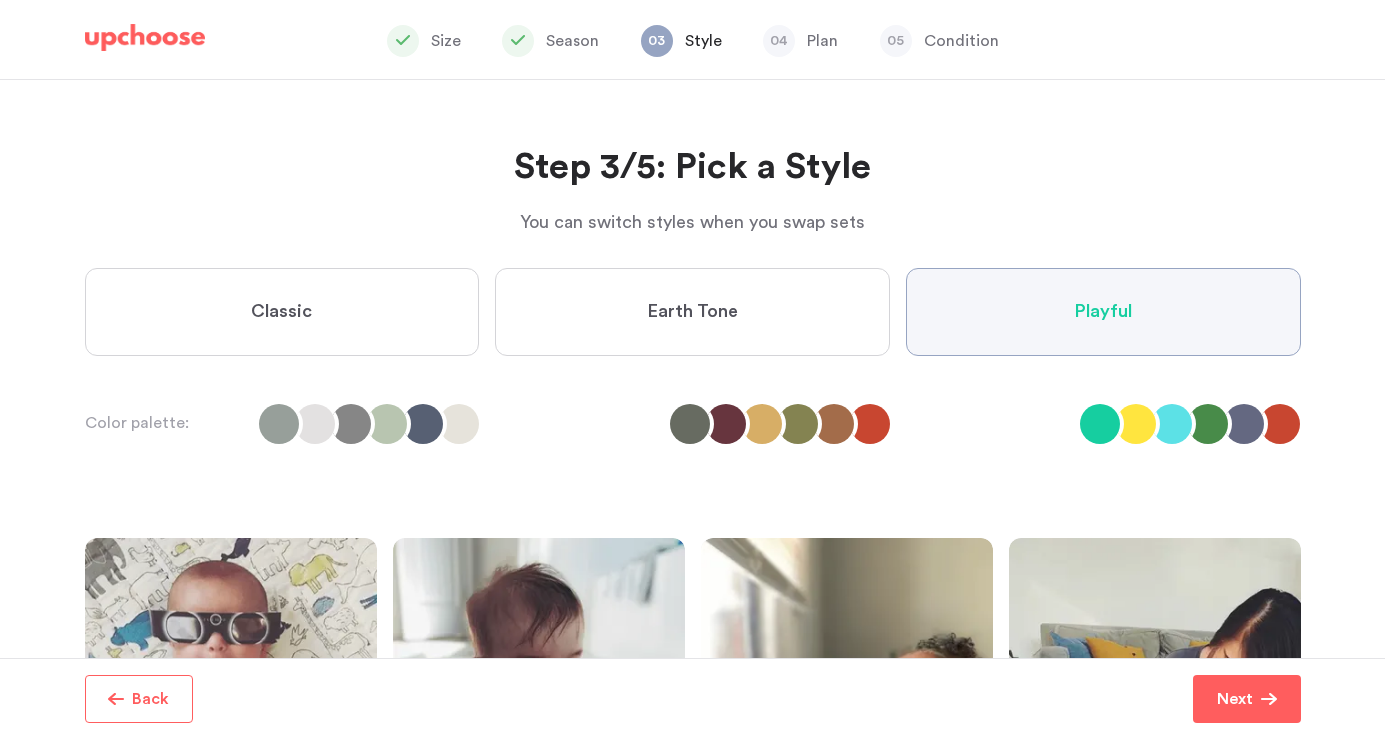 click on "Classic" at bounding box center (282, 312) 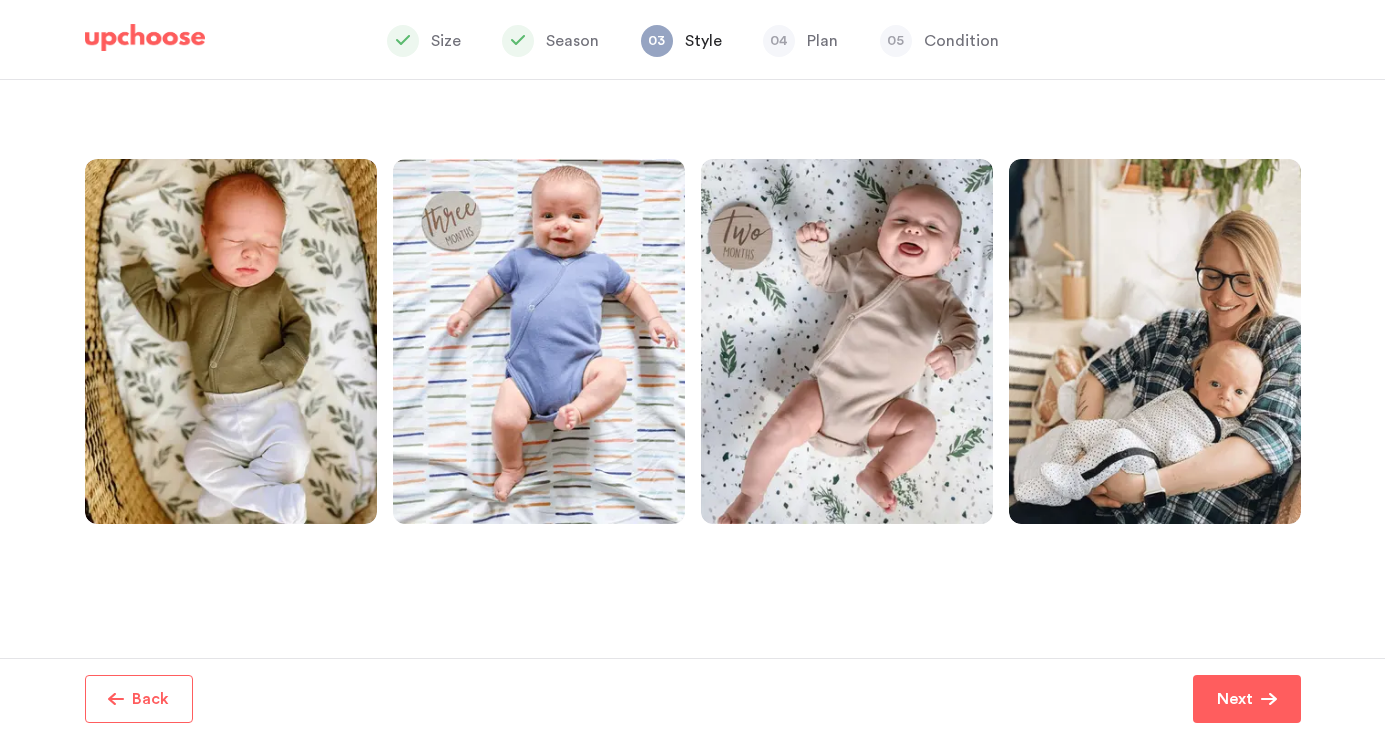 scroll, scrollTop: 374, scrollLeft: 0, axis: vertical 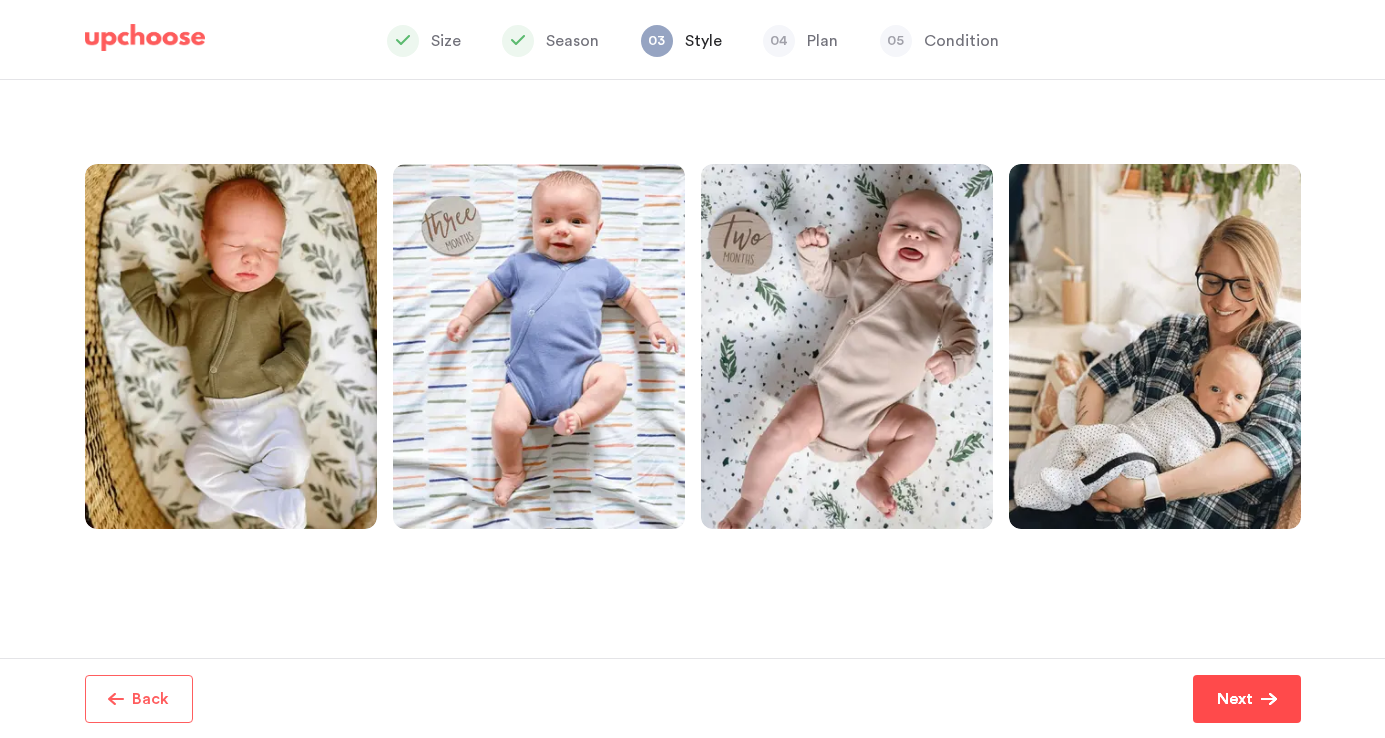 click on "Next" at bounding box center (1235, 699) 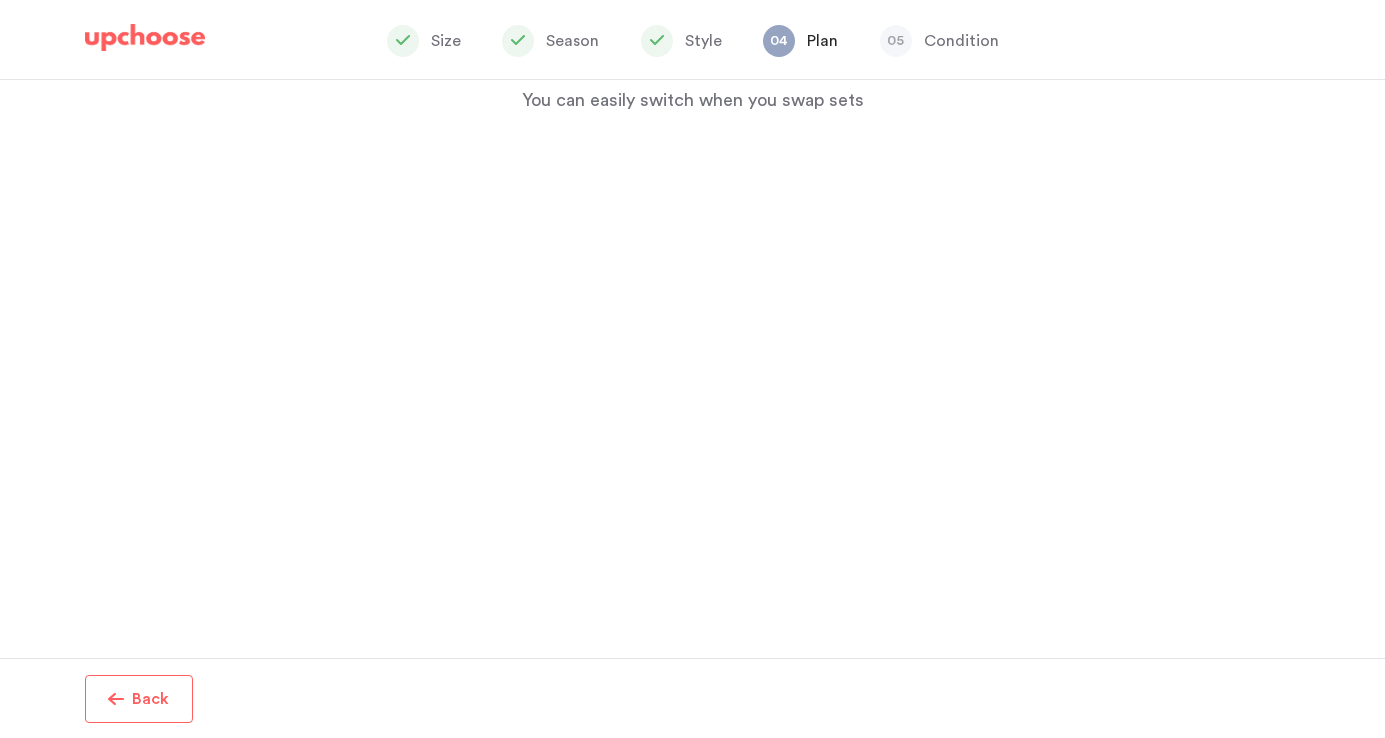 scroll, scrollTop: 0, scrollLeft: 0, axis: both 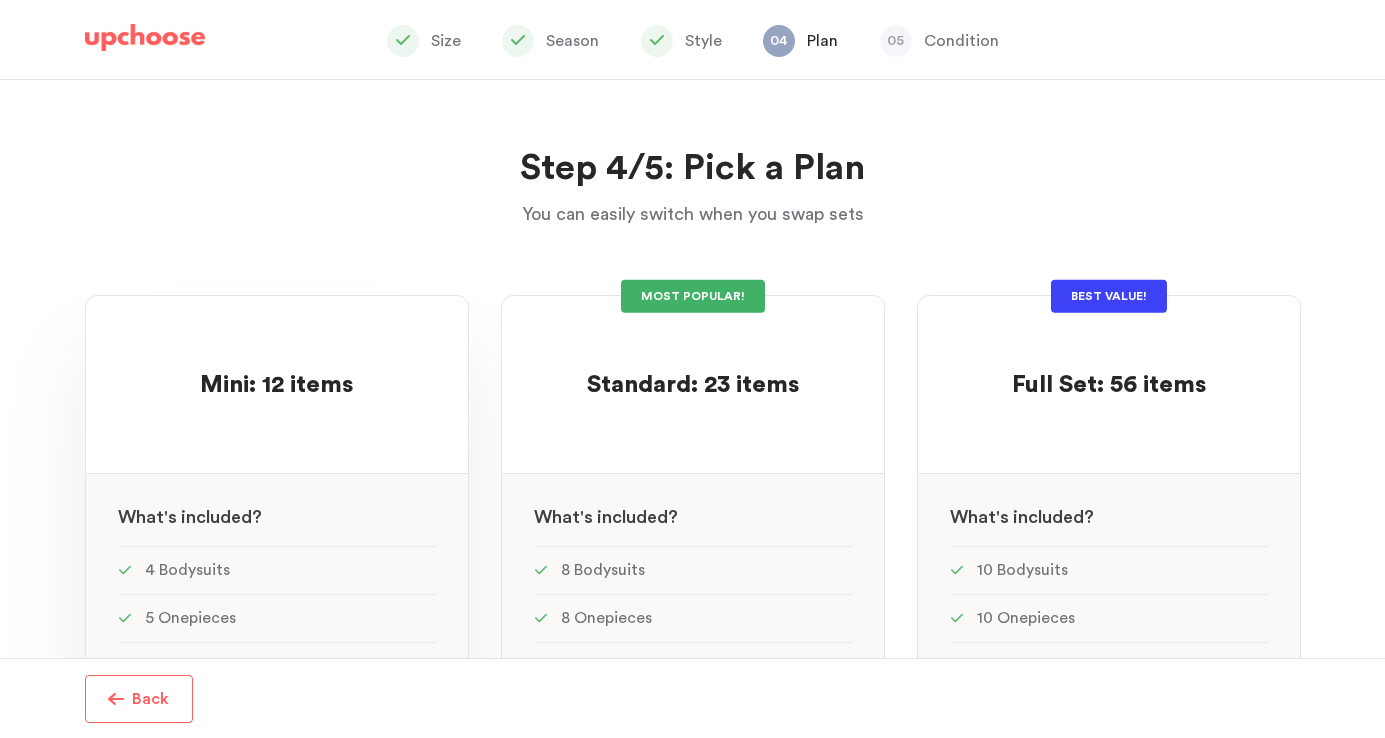 click on "Mini: 12 items Mini: 12 items See  w W hat's included ? 4 Bodysuits 5 Onepieces 1 Sweater / Top 2 Pants" at bounding box center (277, 719) 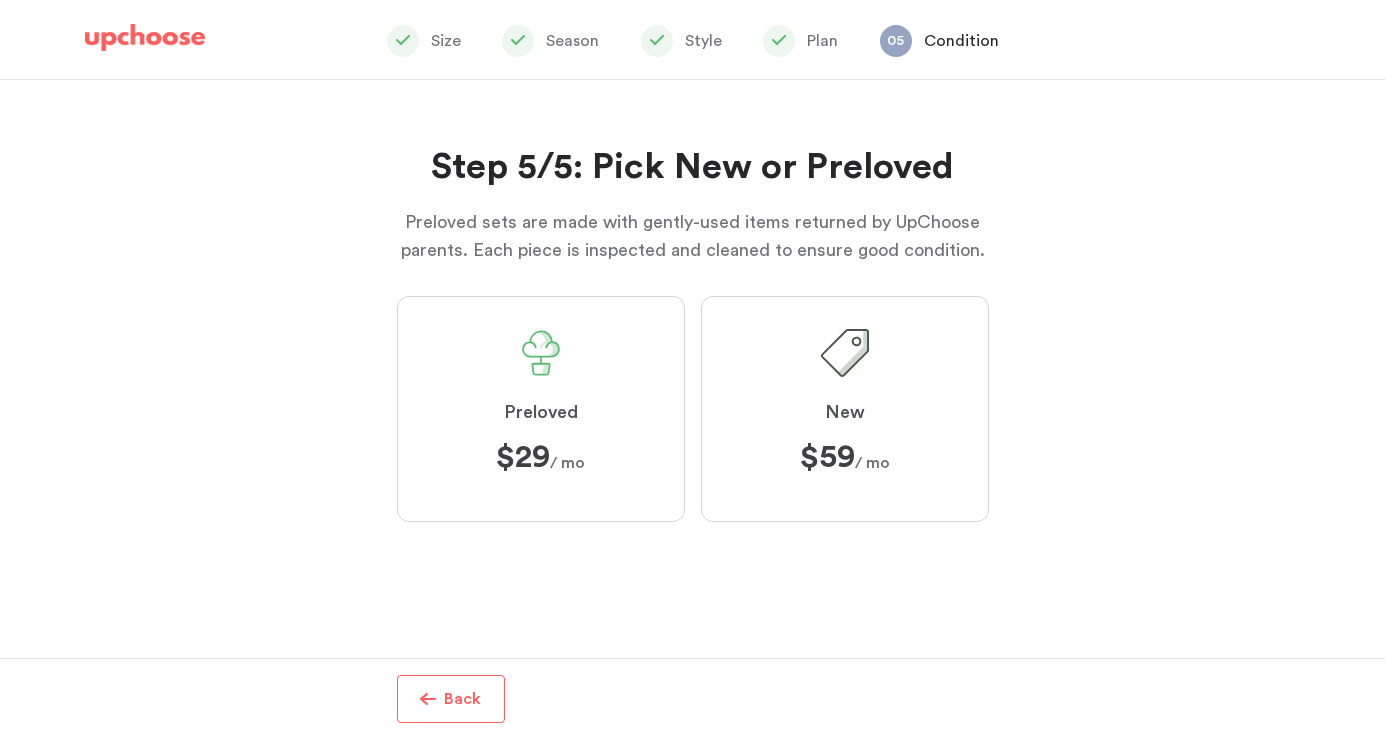 click on "Preloved $29 $29  / mo" at bounding box center (541, 409) 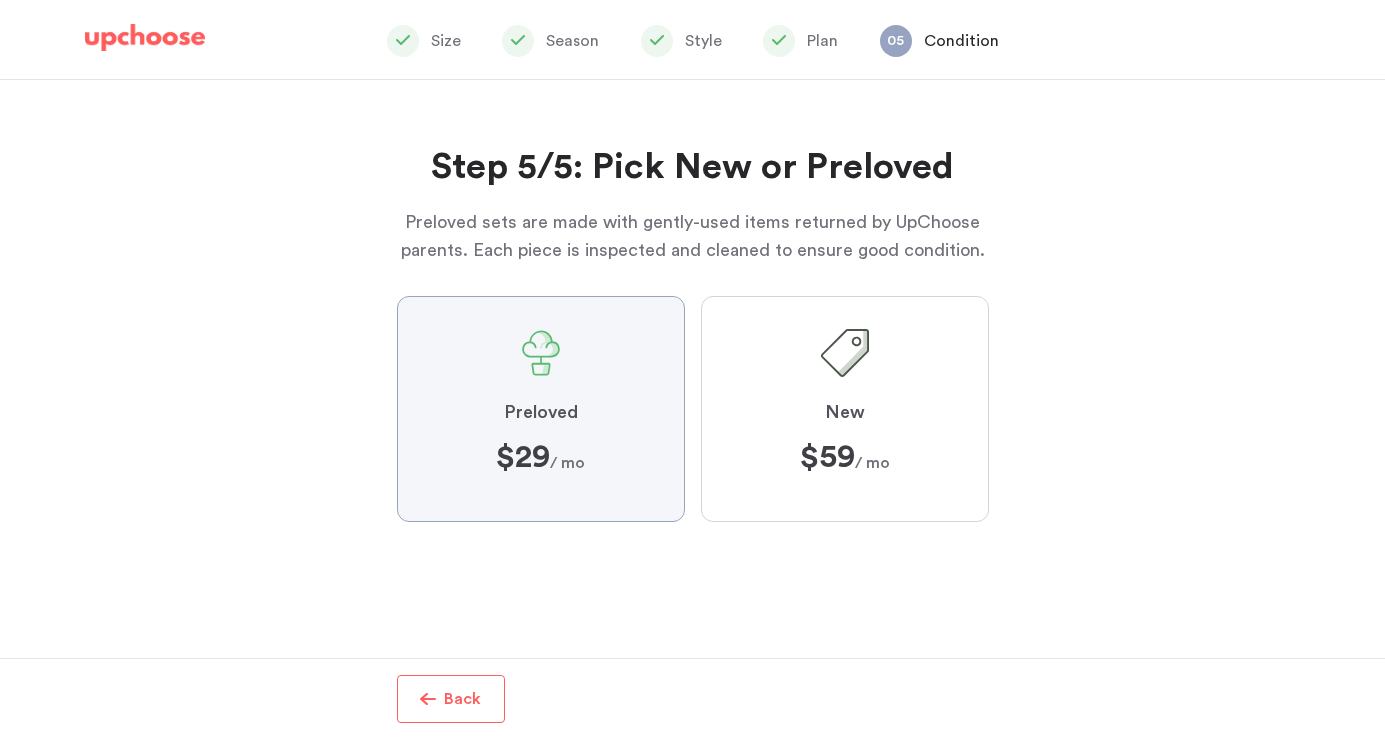click on "Preloved $29 $29  / mo" at bounding box center (0, 0) 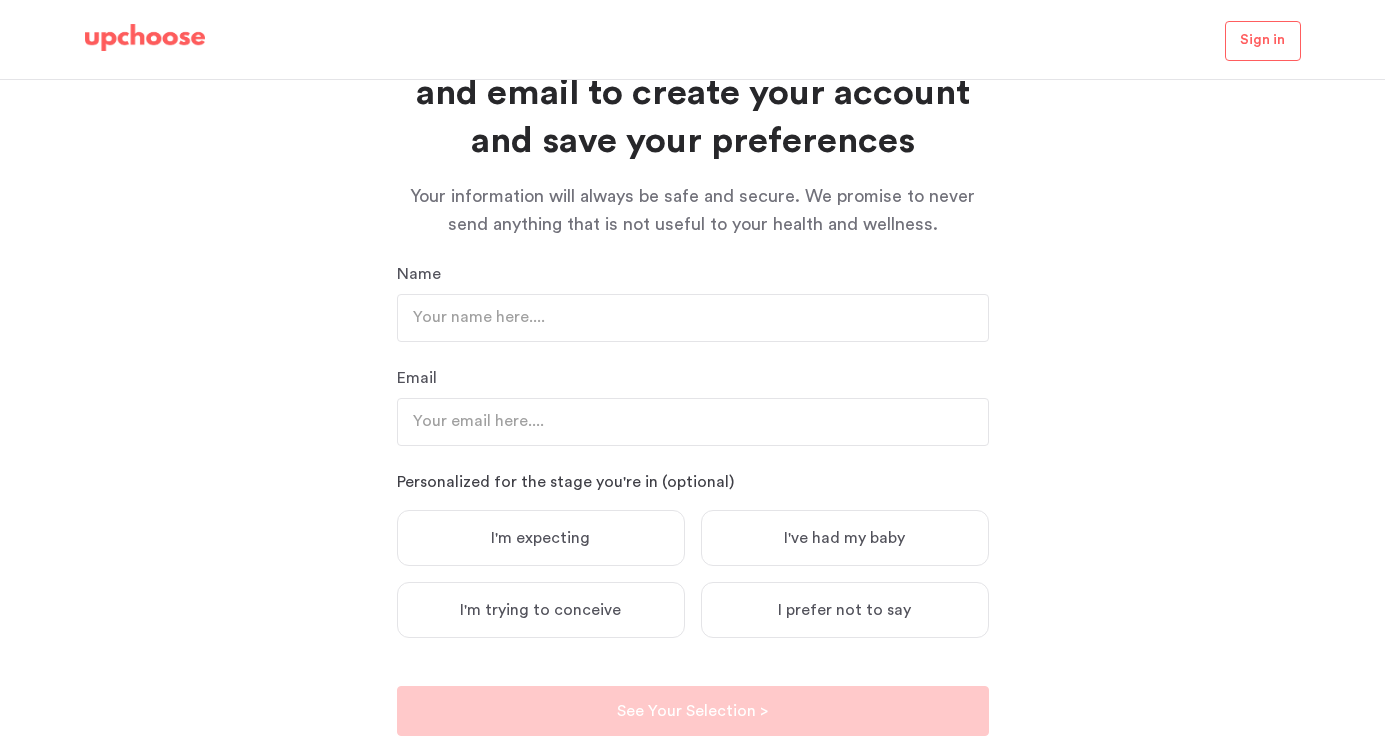 scroll, scrollTop: 0, scrollLeft: 0, axis: both 